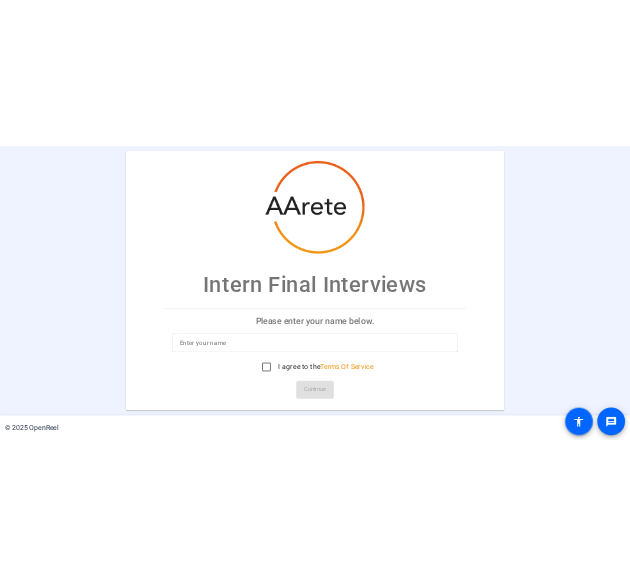 scroll, scrollTop: 0, scrollLeft: 0, axis: both 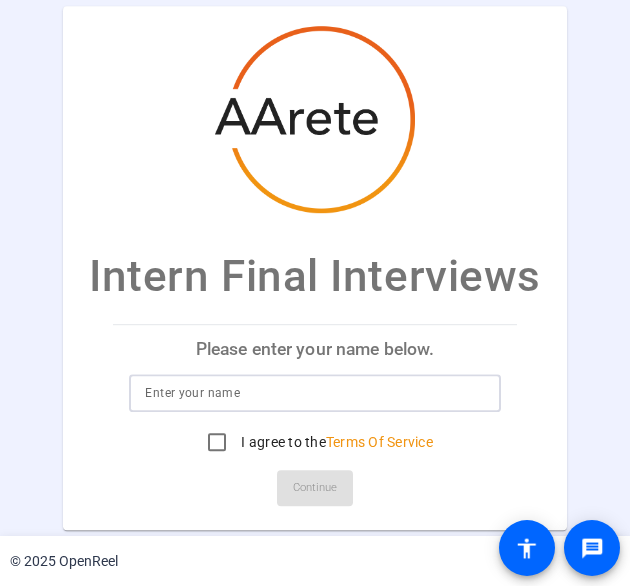 click at bounding box center [314, 393] 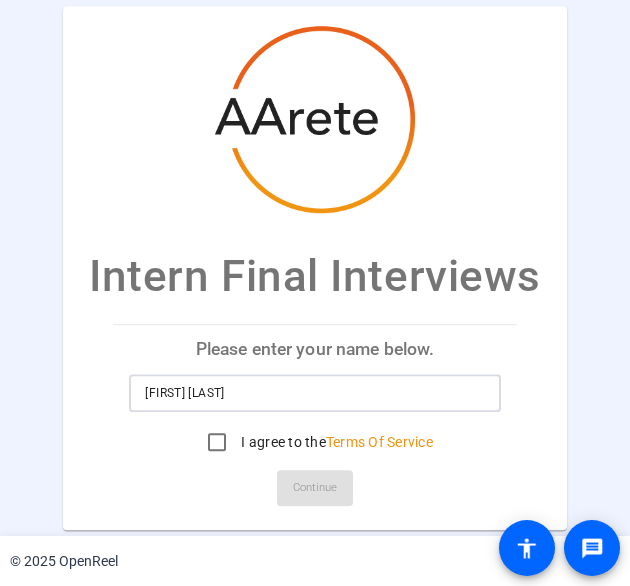 type on "[FIRST] [LAST]" 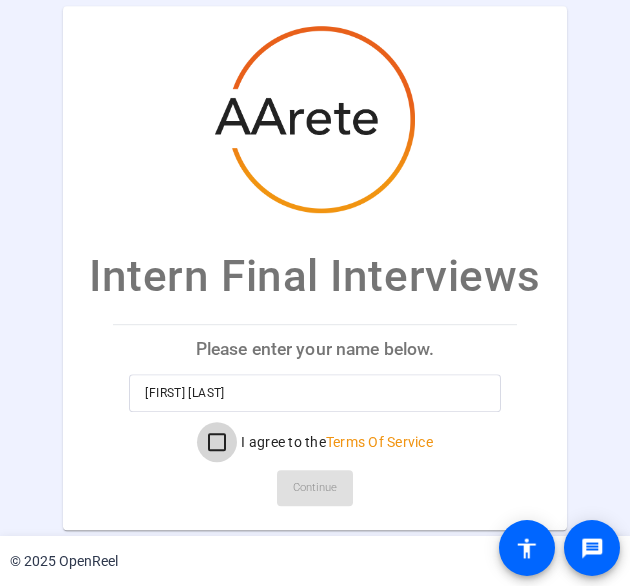 click on "I agree to the  Terms Of Service" at bounding box center (217, 442) 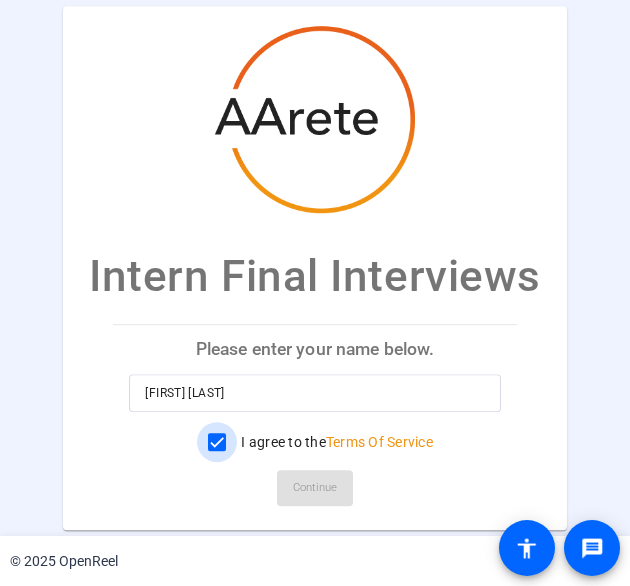 checkbox on "true" 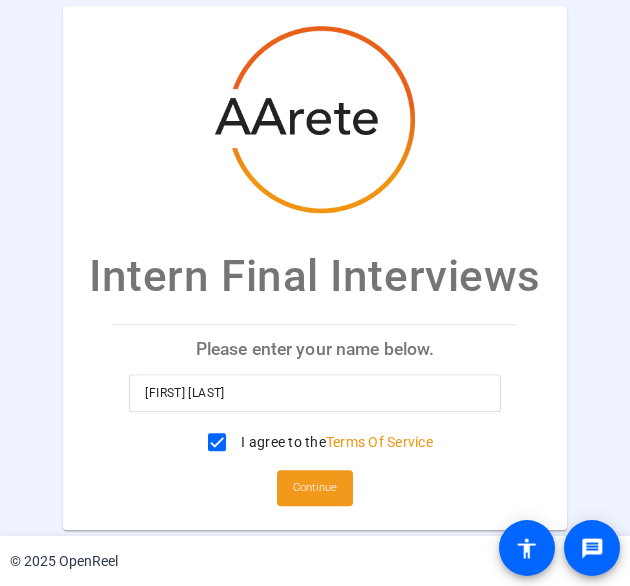 click on "Continue" 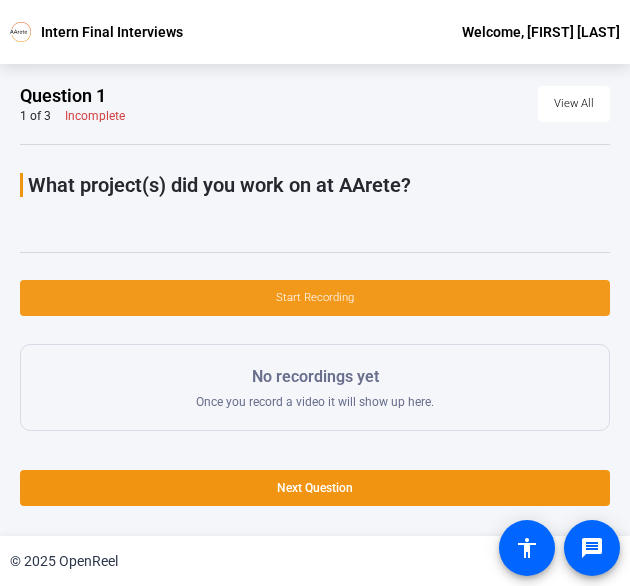 click 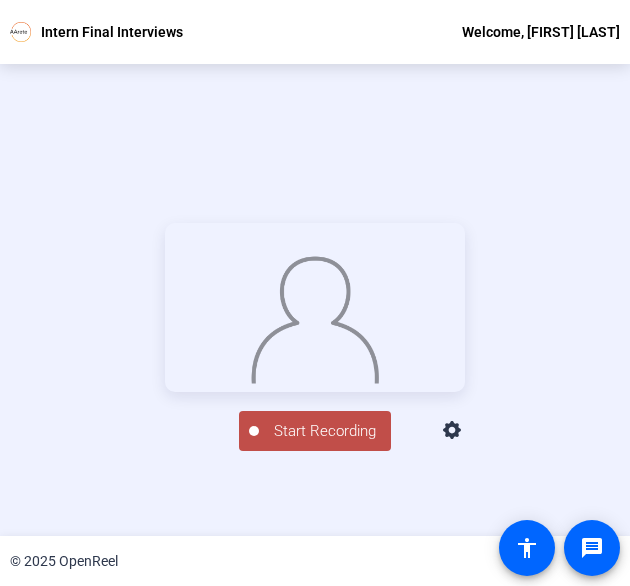 scroll, scrollTop: 60, scrollLeft: 0, axis: vertical 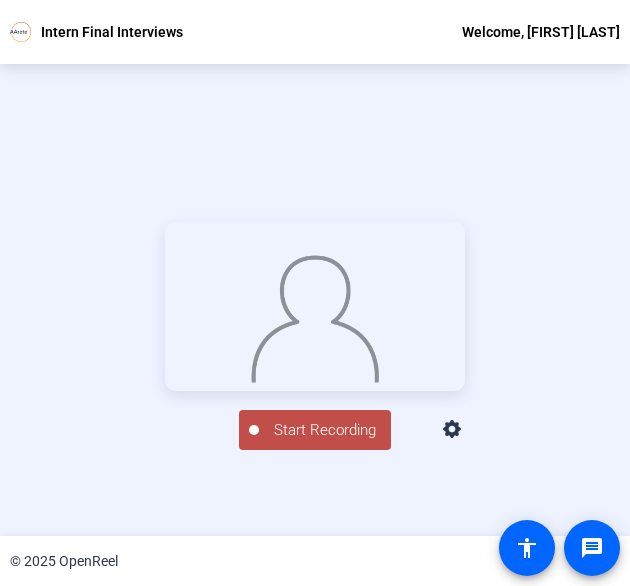 click on "Start Recording" 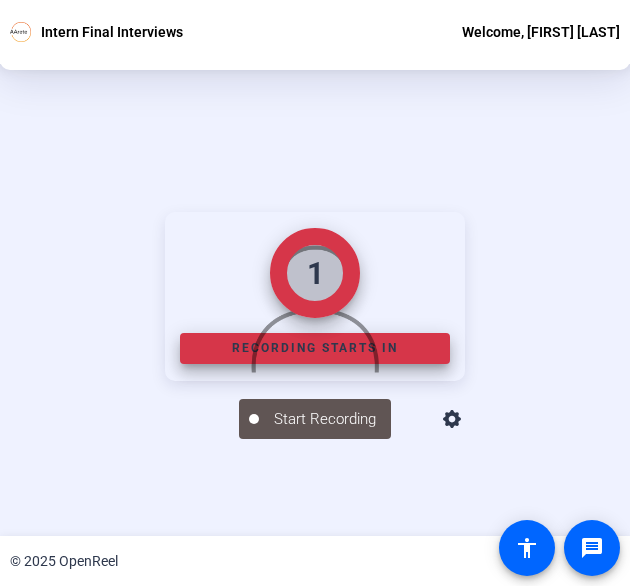 scroll, scrollTop: 199, scrollLeft: 0, axis: vertical 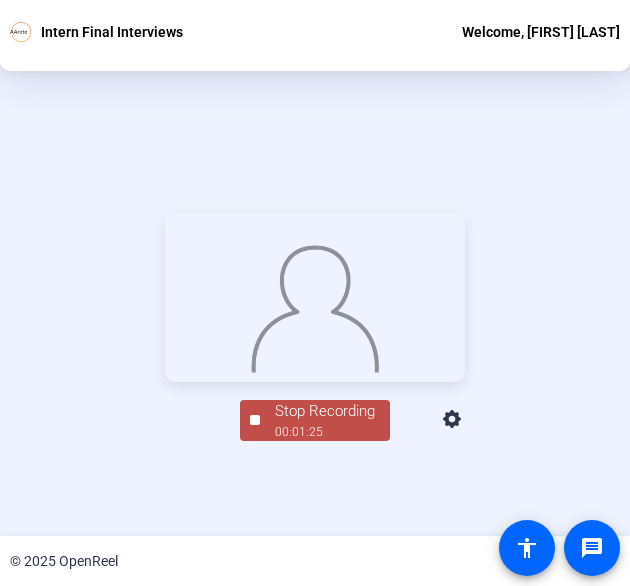 click on "Stop Recording" 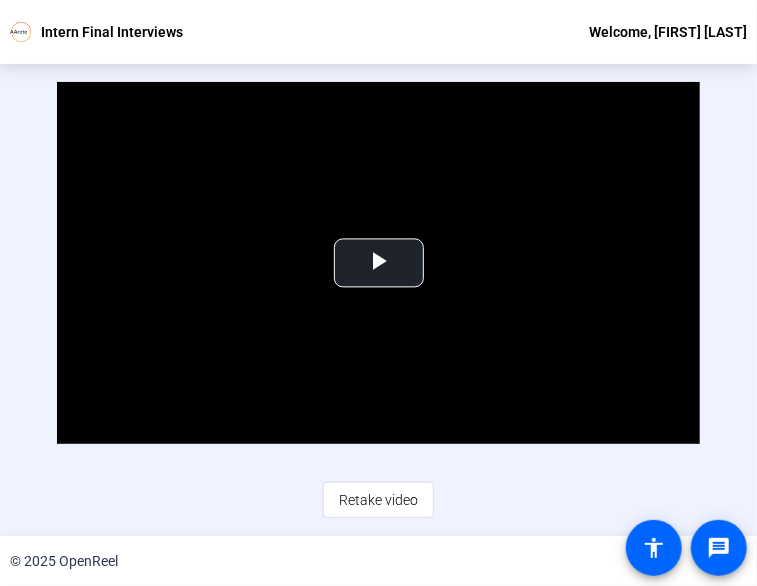 scroll, scrollTop: 0, scrollLeft: 0, axis: both 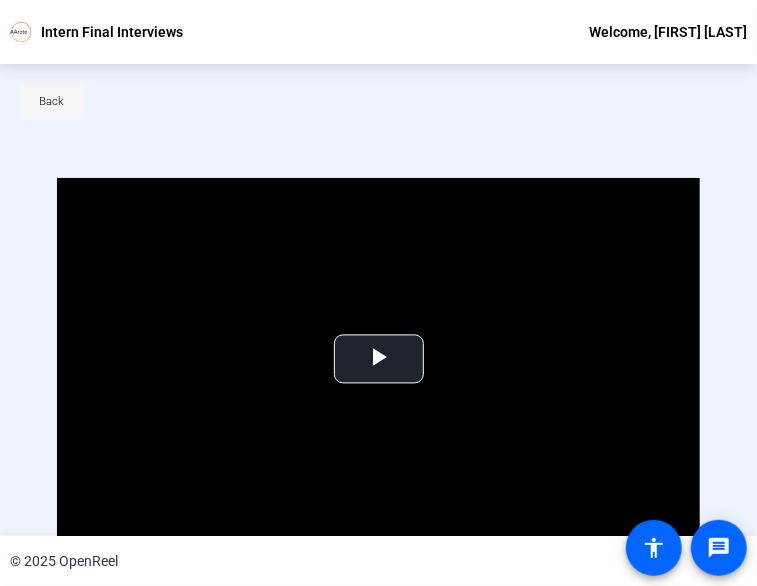 click 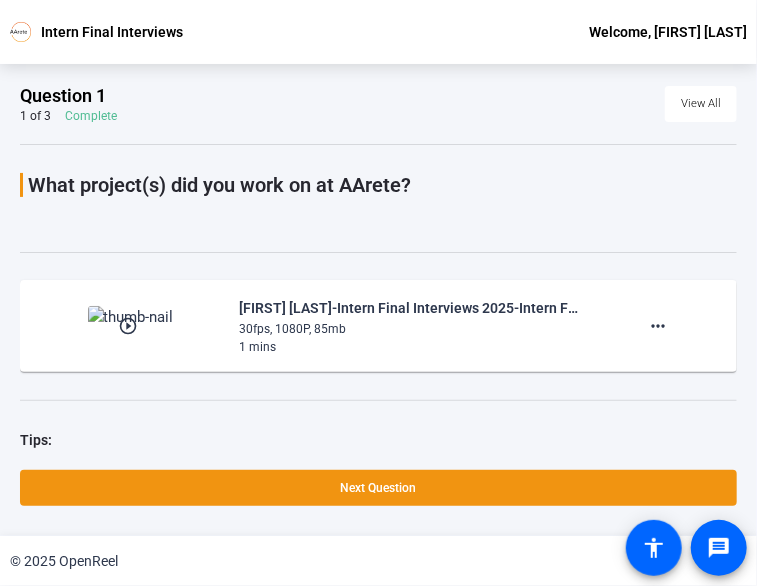 scroll, scrollTop: 78, scrollLeft: 0, axis: vertical 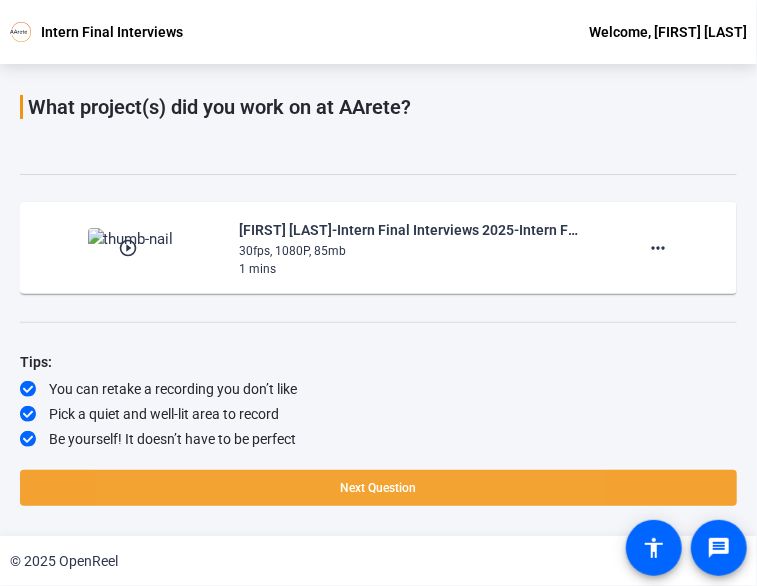 click 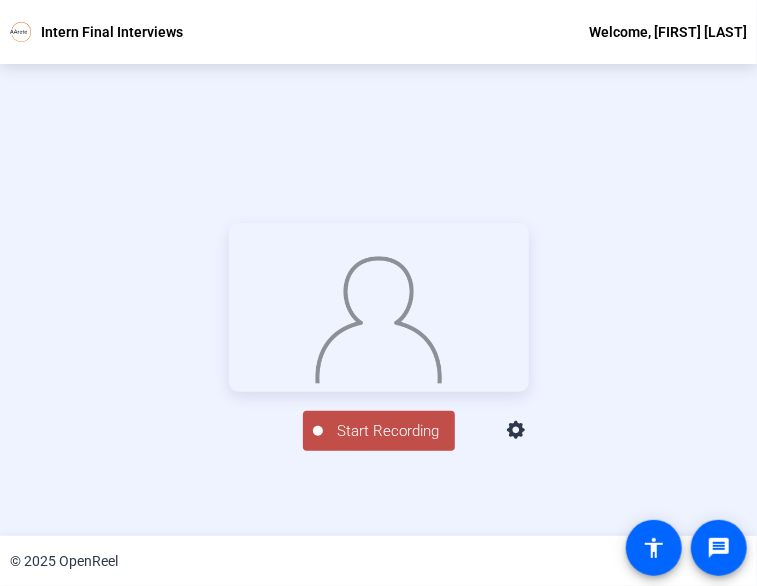scroll, scrollTop: 0, scrollLeft: 0, axis: both 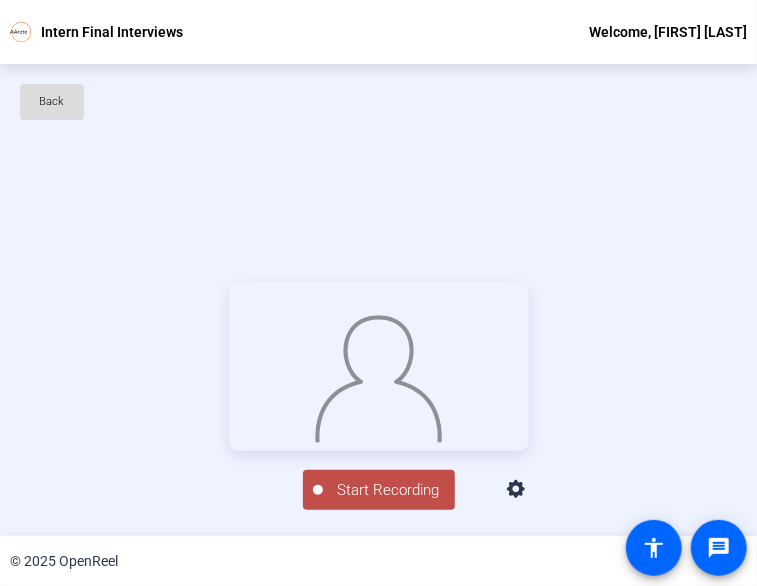 click on "Back" 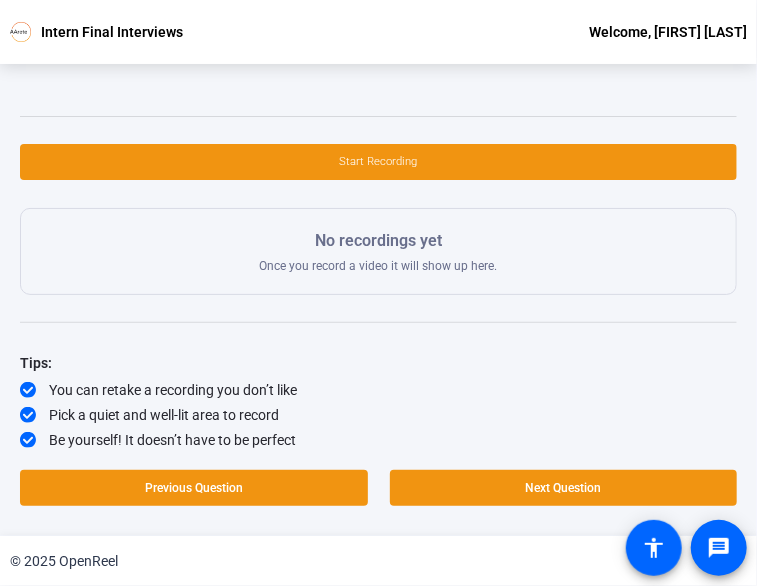 scroll, scrollTop: 0, scrollLeft: 0, axis: both 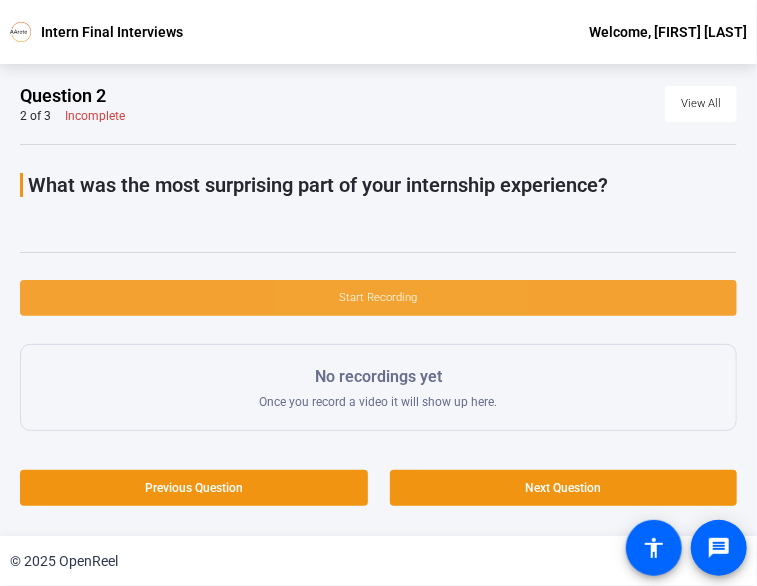 click 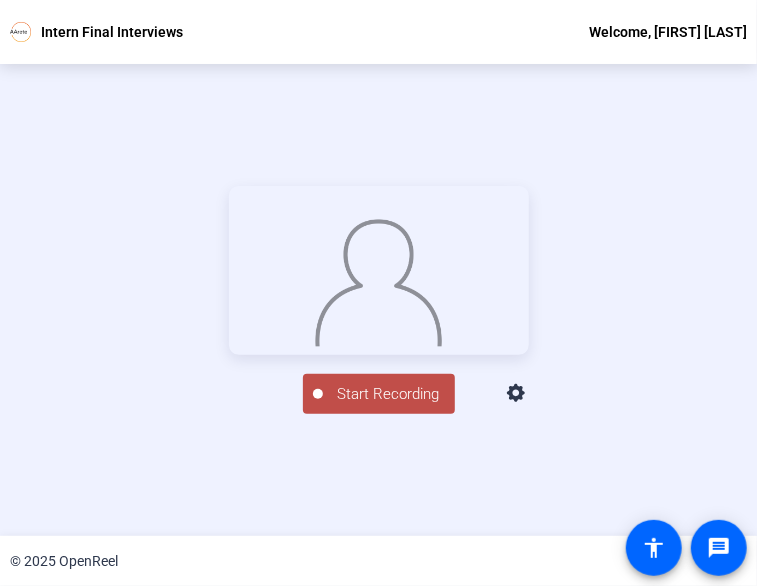 scroll, scrollTop: 92, scrollLeft: 0, axis: vertical 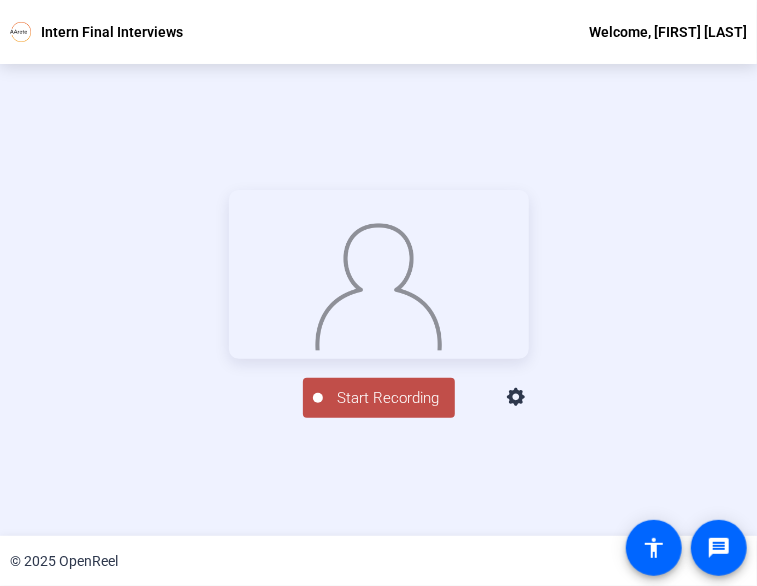 click on "Start Recording" 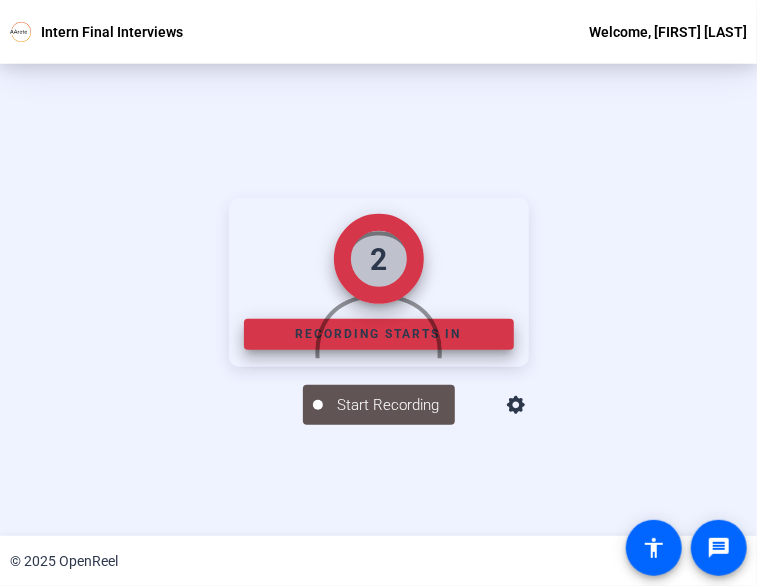 scroll, scrollTop: 222, scrollLeft: 0, axis: vertical 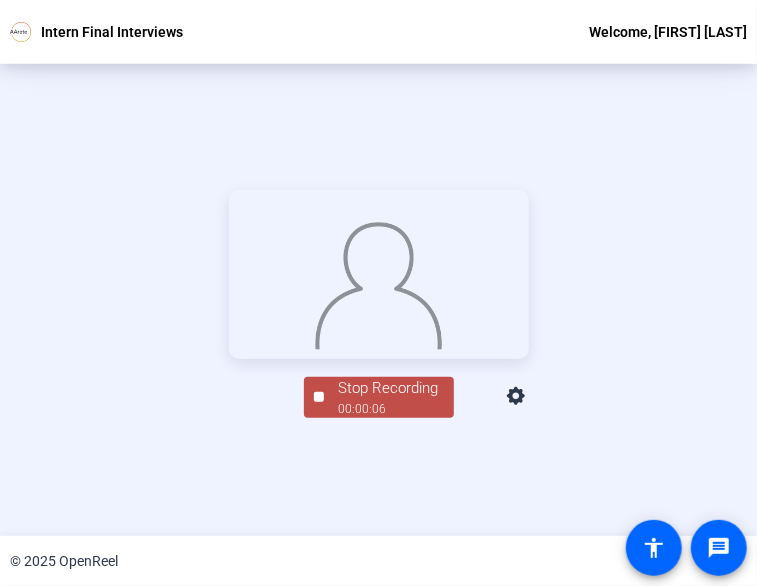 click on "00:00:06" 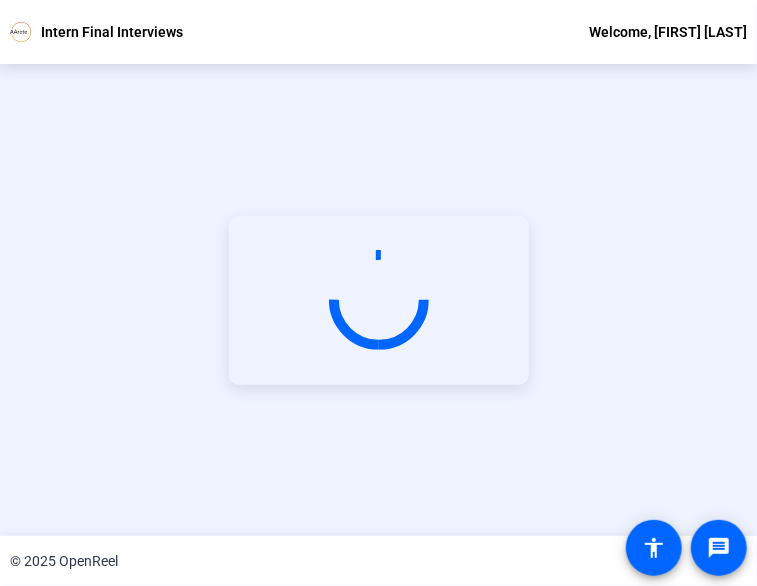 scroll, scrollTop: 96, scrollLeft: 0, axis: vertical 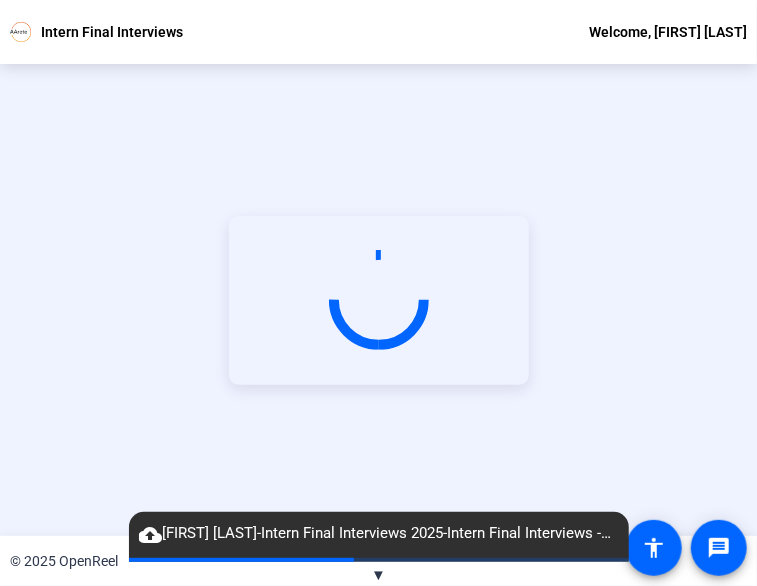 click on "cloud_upload" 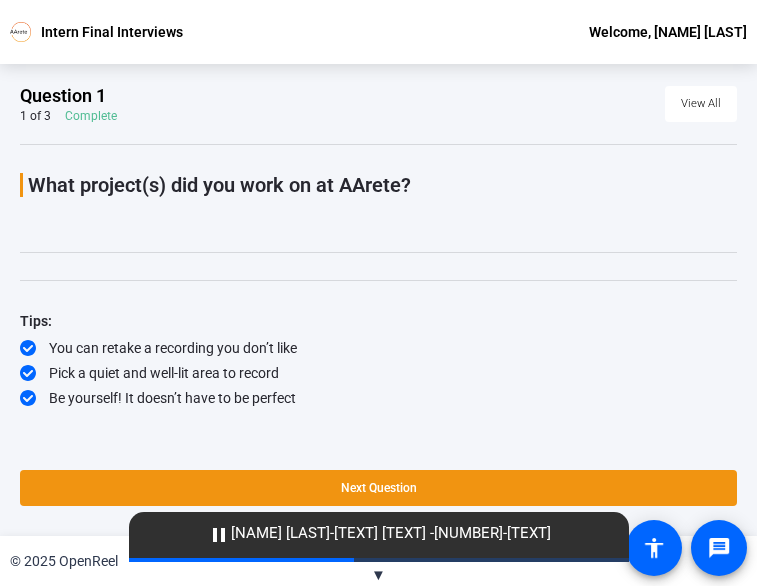 scroll, scrollTop: 0, scrollLeft: 0, axis: both 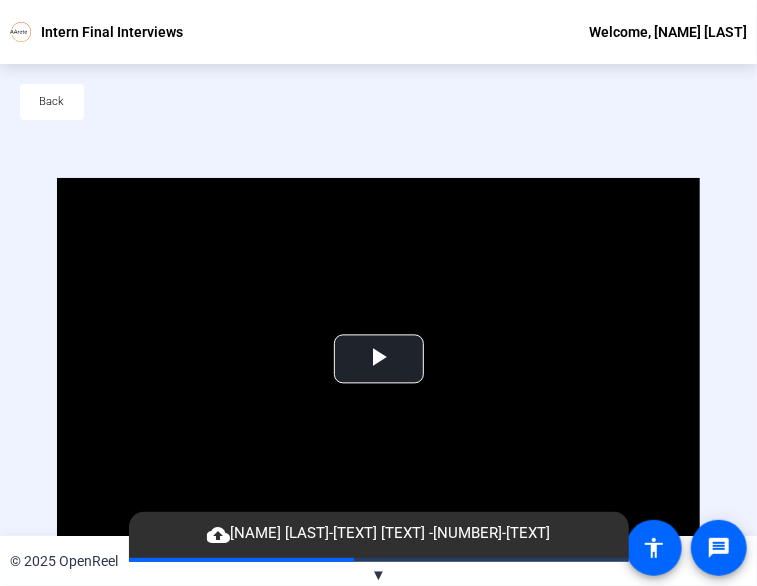 click on "Back" 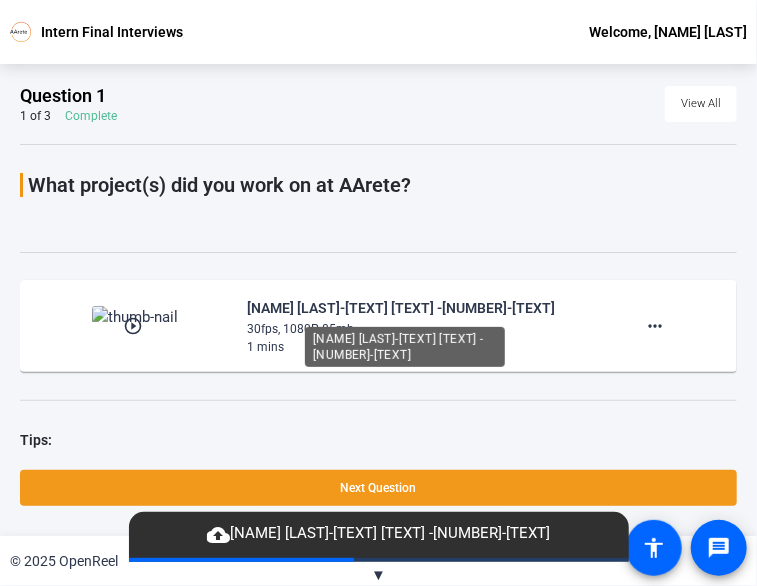 click on "Tips:" 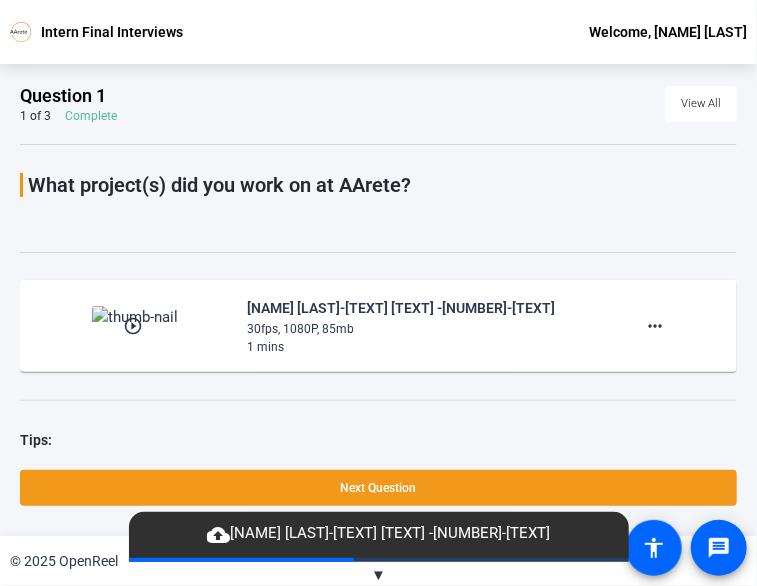 scroll, scrollTop: 55, scrollLeft: 0, axis: vertical 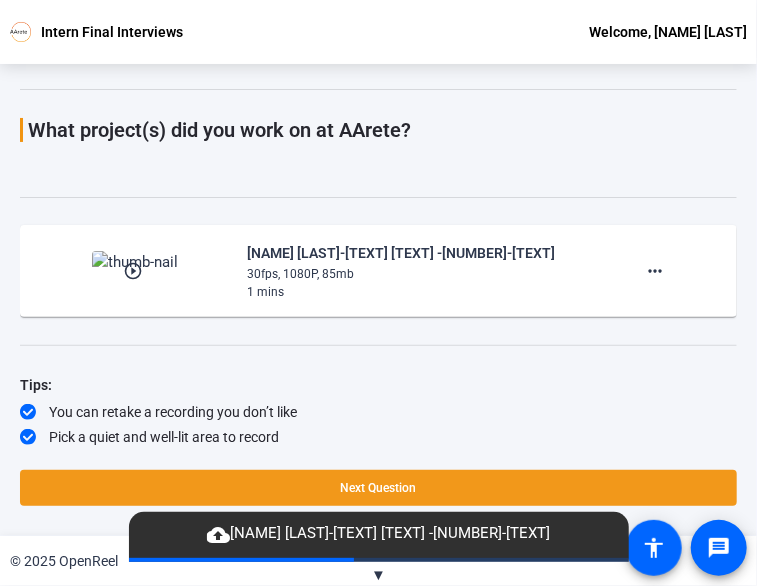 click 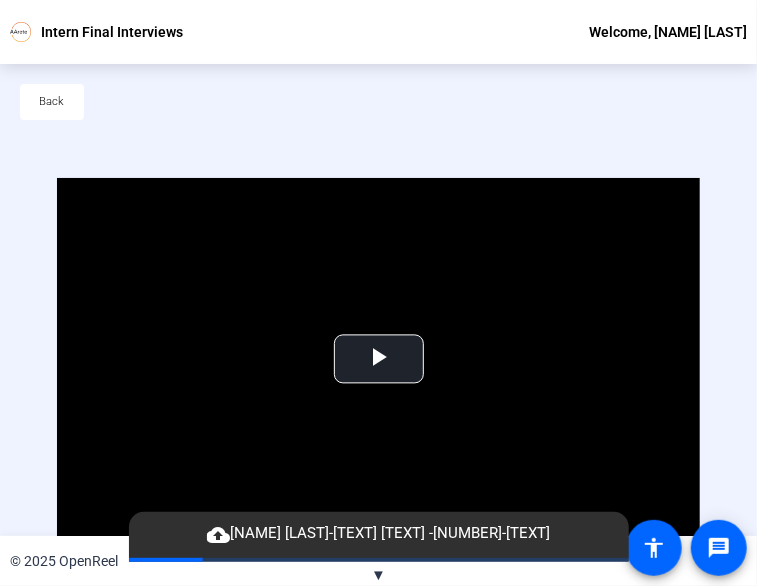 scroll, scrollTop: 96, scrollLeft: 0, axis: vertical 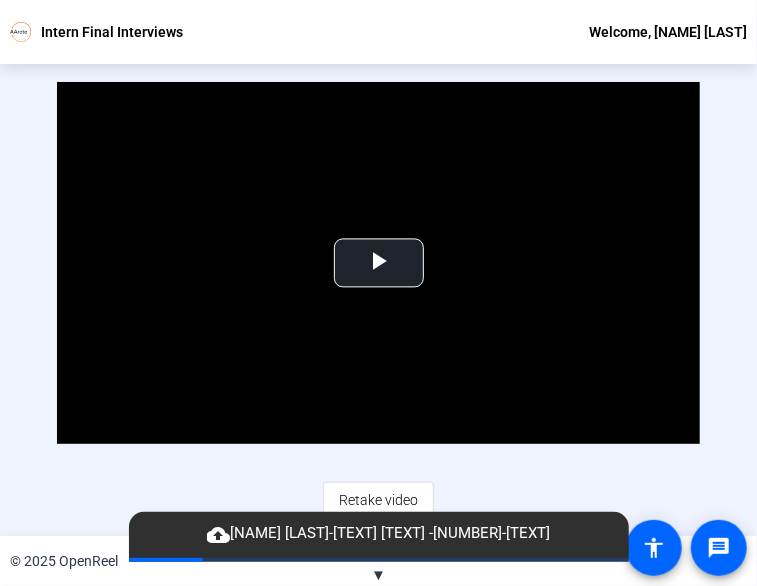 click on "Video Player is loading. Play Video Play Mute Current Time  0:00 / Duration  1:26 Loaded :  100.00% 0:00 Stream Type  LIVE Seek to live, currently behind live LIVE Remaining Time  - 1:26   1x Playback Rate Chapters Chapters Descriptions descriptions off , selected Captions captions settings , opens captions settings dialog captions off , selected Audio Track Picture-in-Picture Fullscreen This is a modal window. Beginning of dialog window. Escape will cancel and close the window. Text Color White Black Red Green Blue Yellow Magenta Cyan Transparency Opaque Semi-Transparent Background Color Black White Red Green Blue Yellow Magenta Cyan Transparency Opaque Semi-Transparent Transparent Window Color Black White Red Green Blue Yellow Magenta Cyan Transparency Transparent Semi-Transparent Opaque Font Size 50% 75% 100% 125% 150% 175% 200% 300% 400% Text Edge Style None Raised Depressed Uniform Dropshadow Font Family Proportional Sans-Serif Monospace Sans-Serif Proportional Serif Monospace Serif Casual Script" 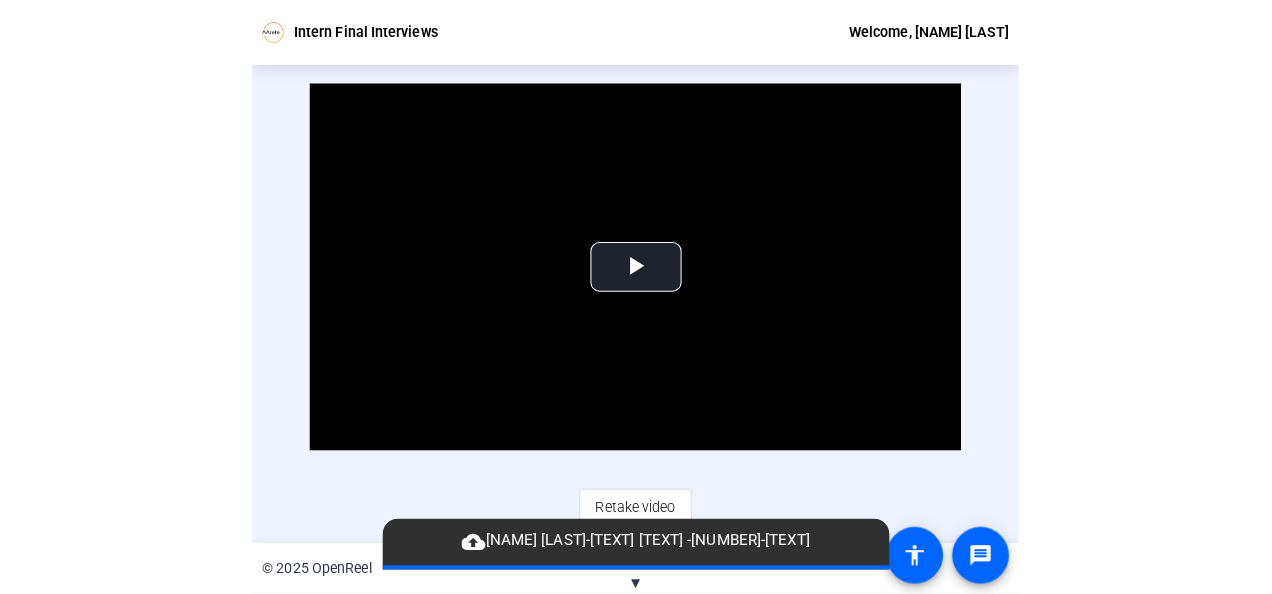 scroll, scrollTop: 0, scrollLeft: 0, axis: both 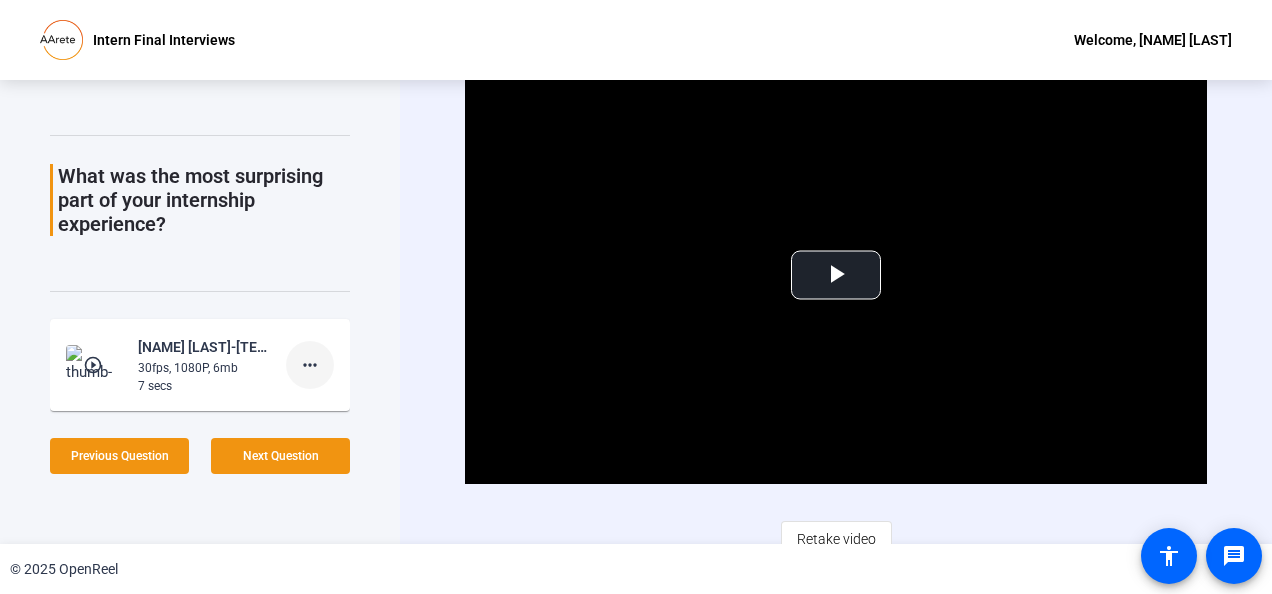 click on "more_horiz" 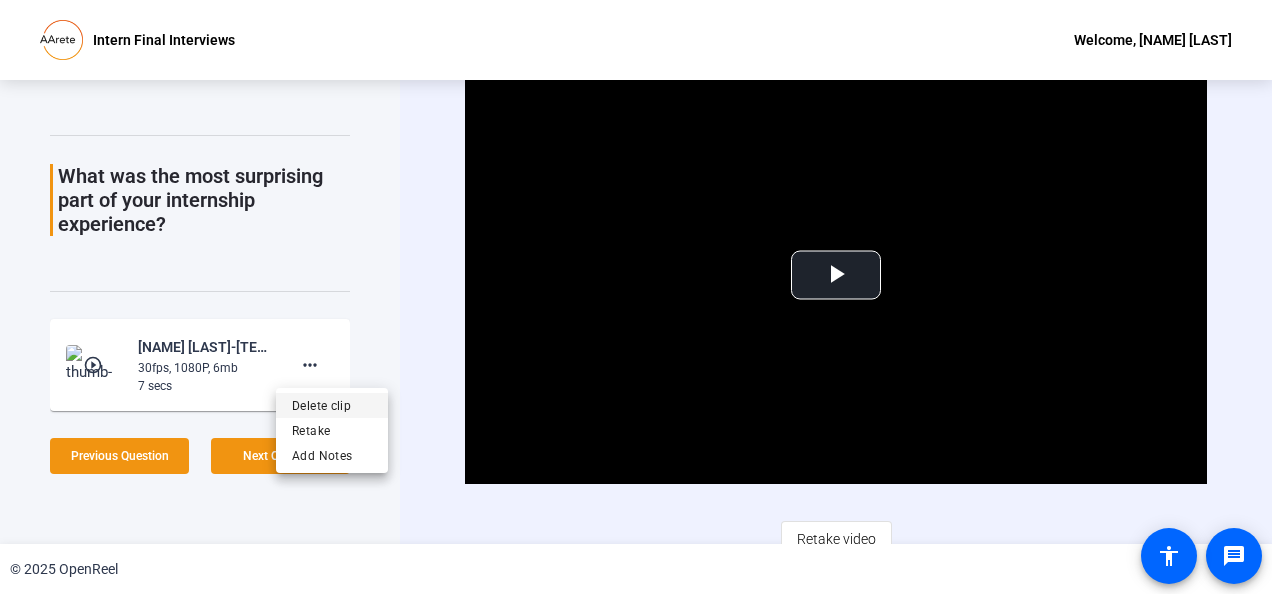 click on "Delete clip" at bounding box center [332, 406] 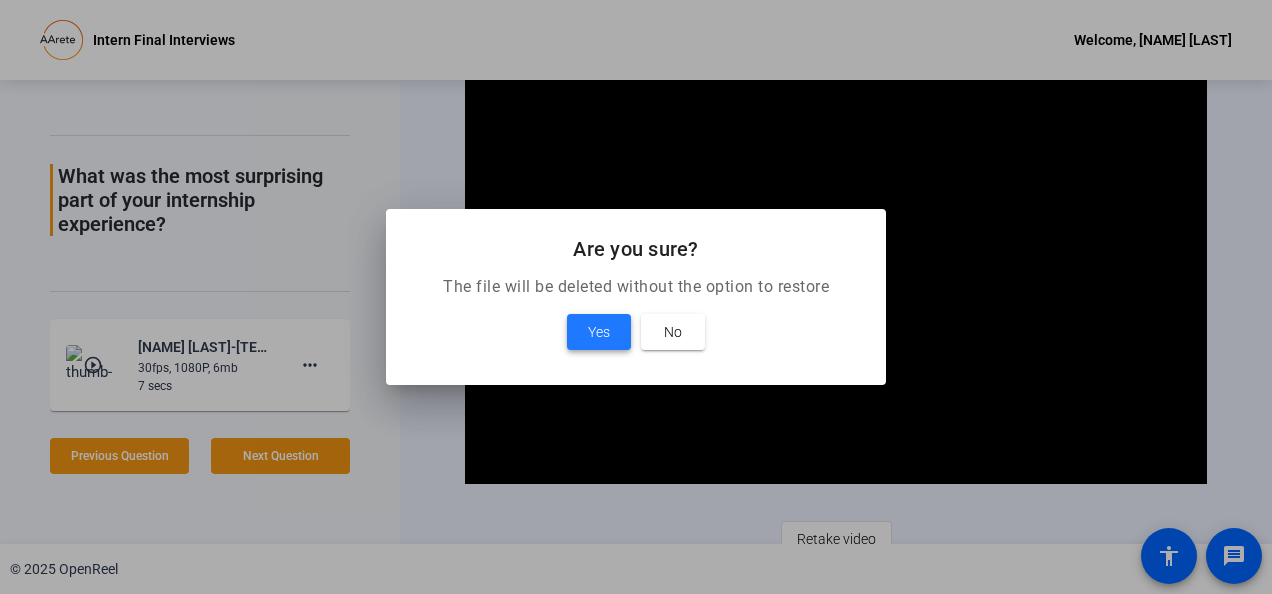 click on "Yes" at bounding box center [599, 332] 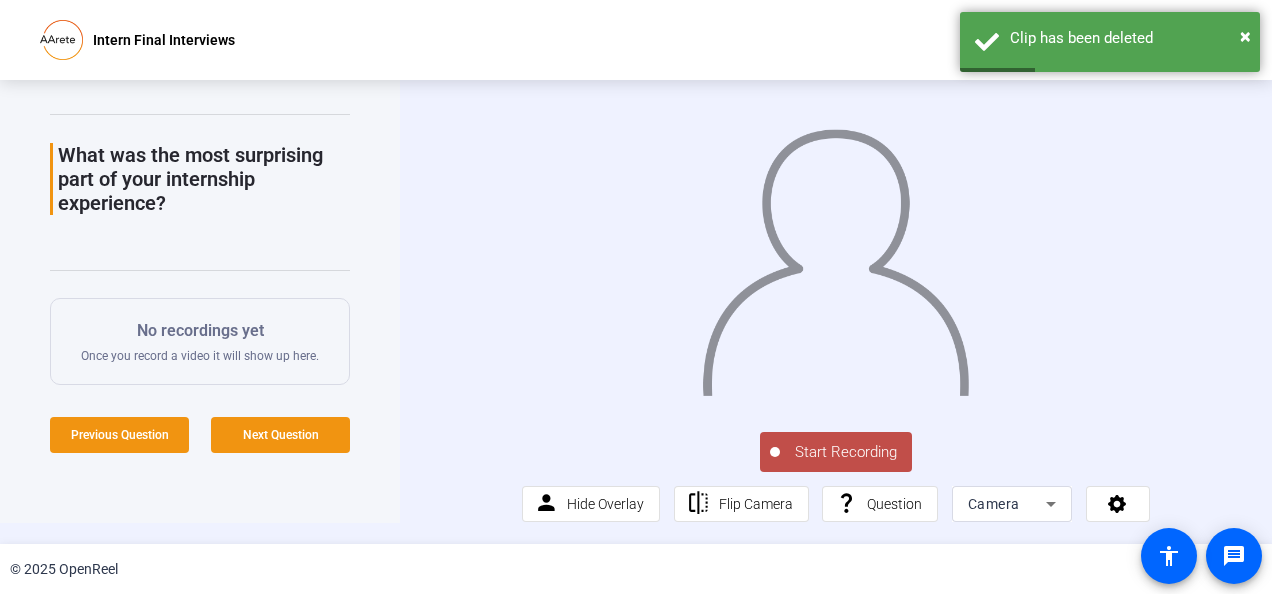 scroll, scrollTop: 18, scrollLeft: 0, axis: vertical 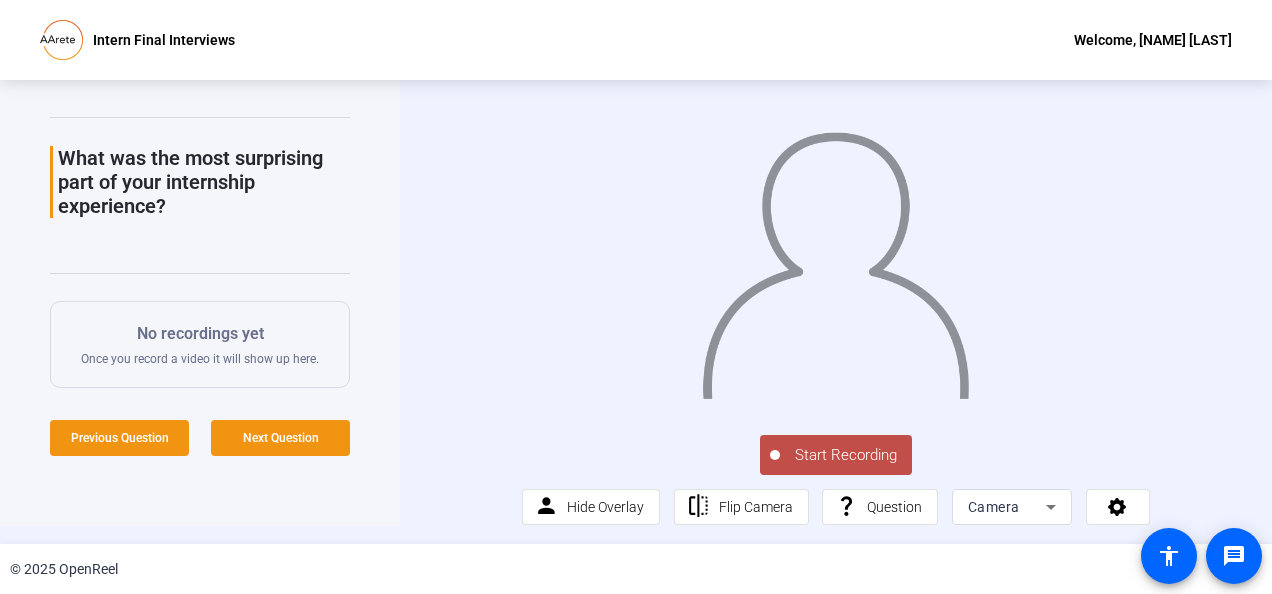 click on "Start Recording" 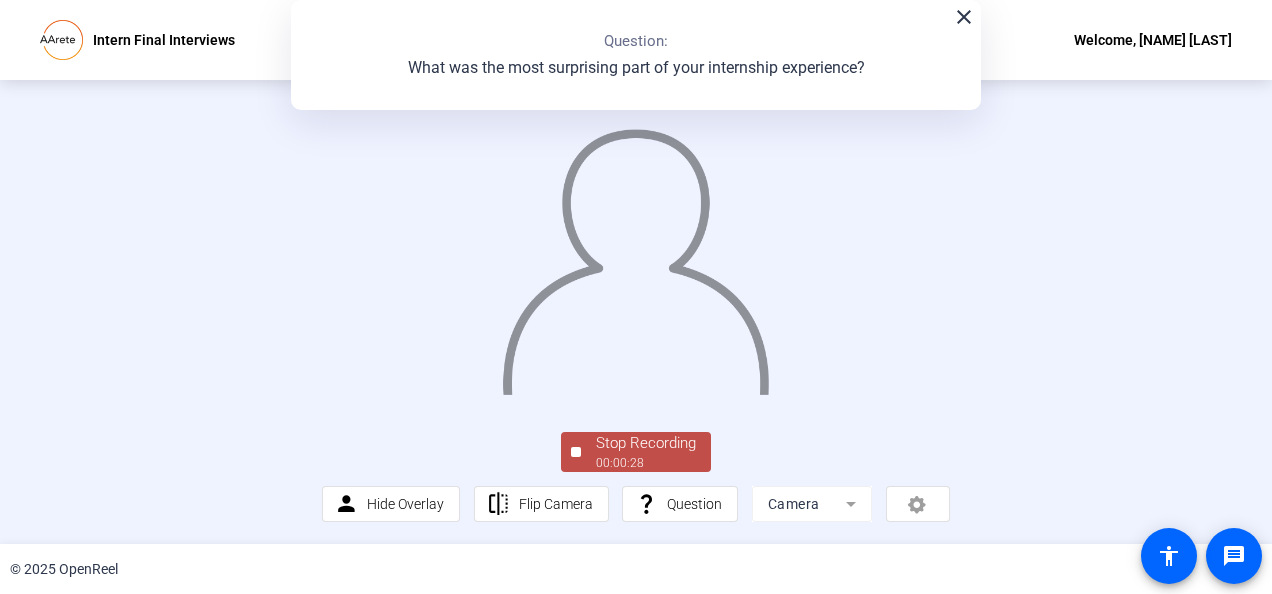 scroll, scrollTop: 69, scrollLeft: 0, axis: vertical 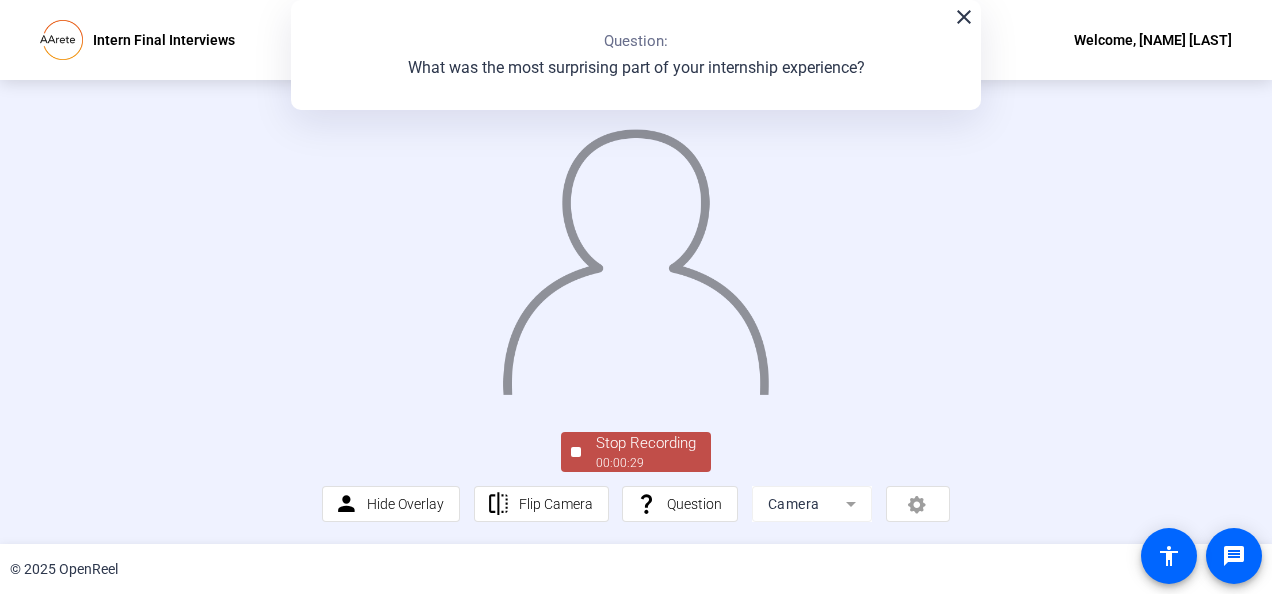 click on "Stop Recording" 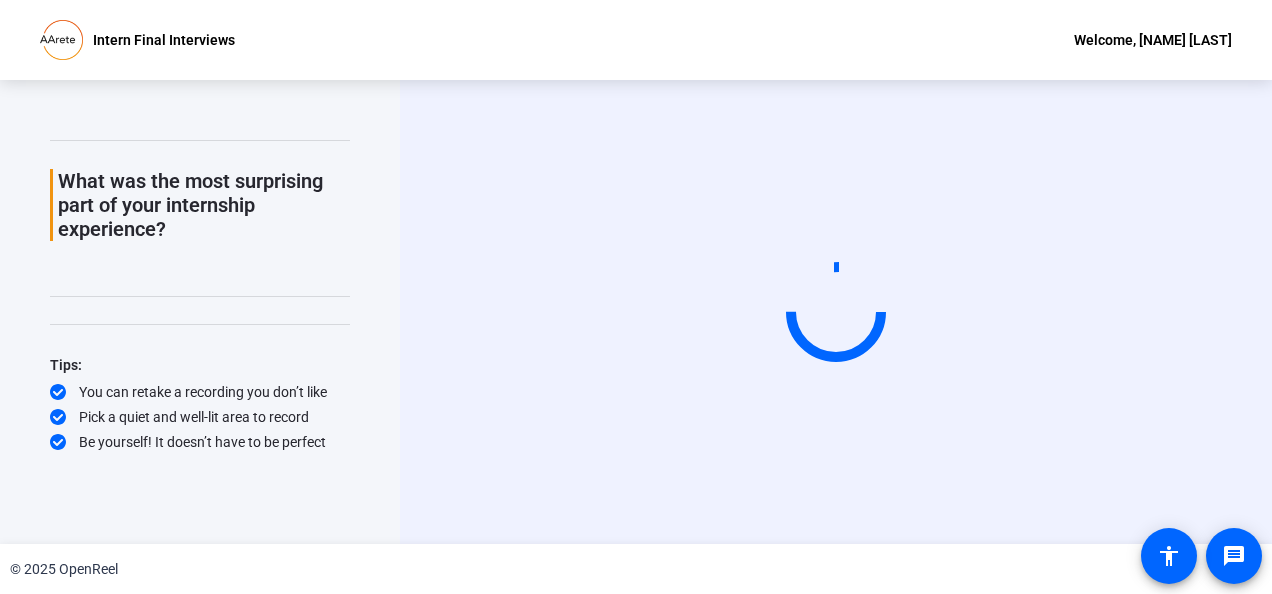 scroll, scrollTop: 48, scrollLeft: 0, axis: vertical 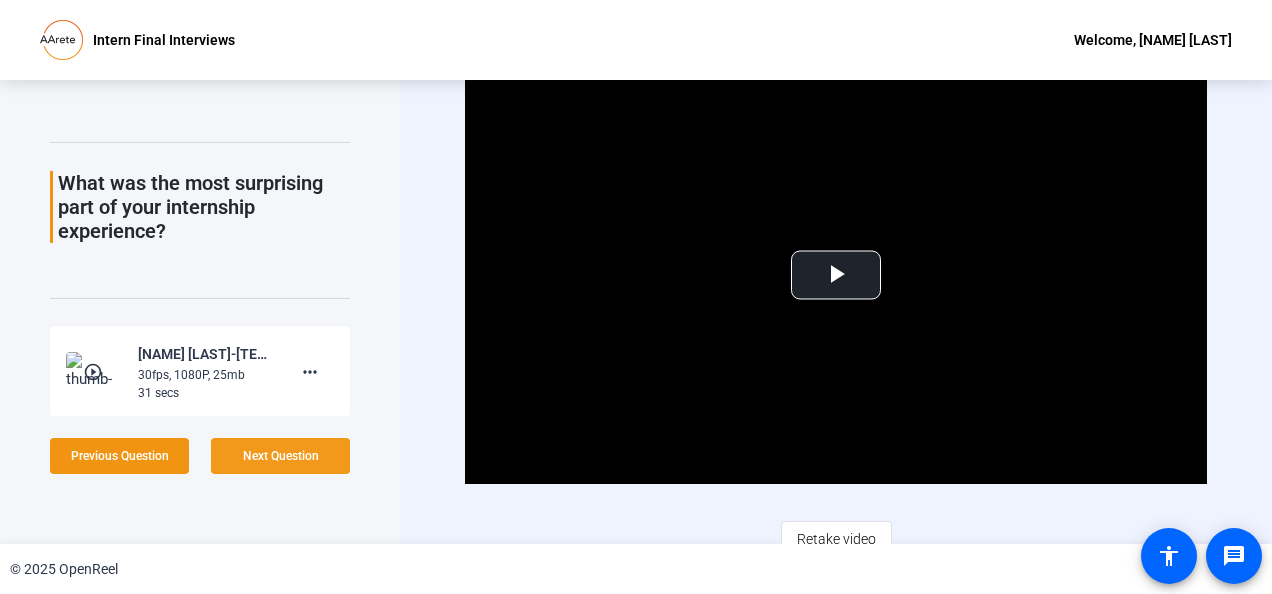 click on "Next Question" 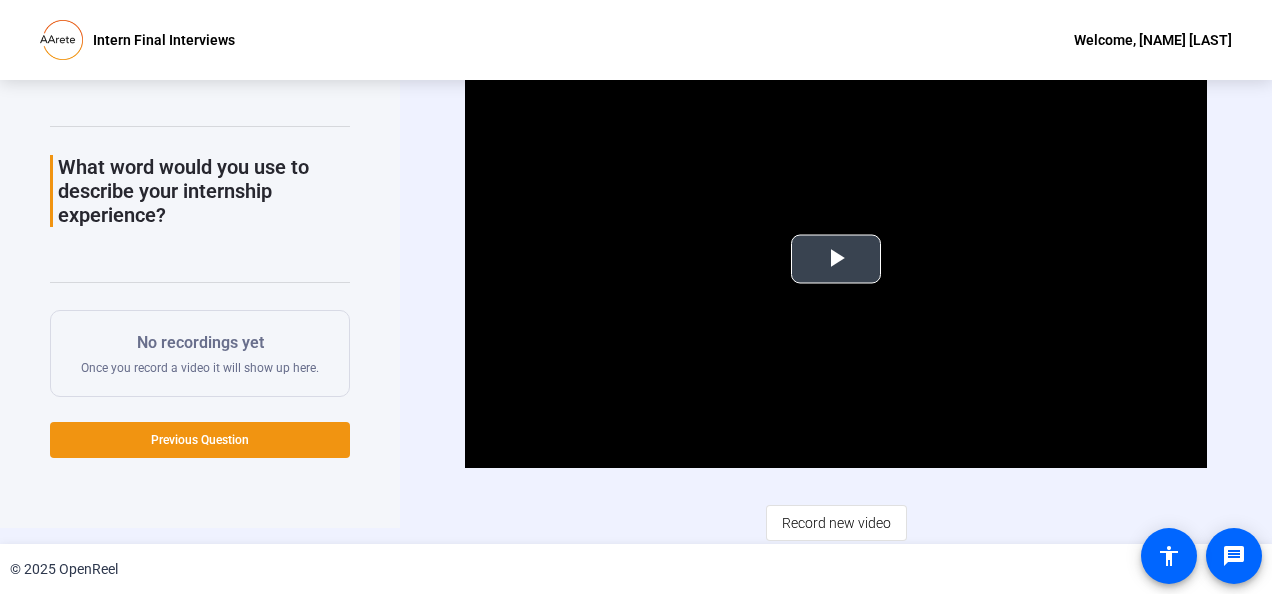 scroll, scrollTop: 0, scrollLeft: 0, axis: both 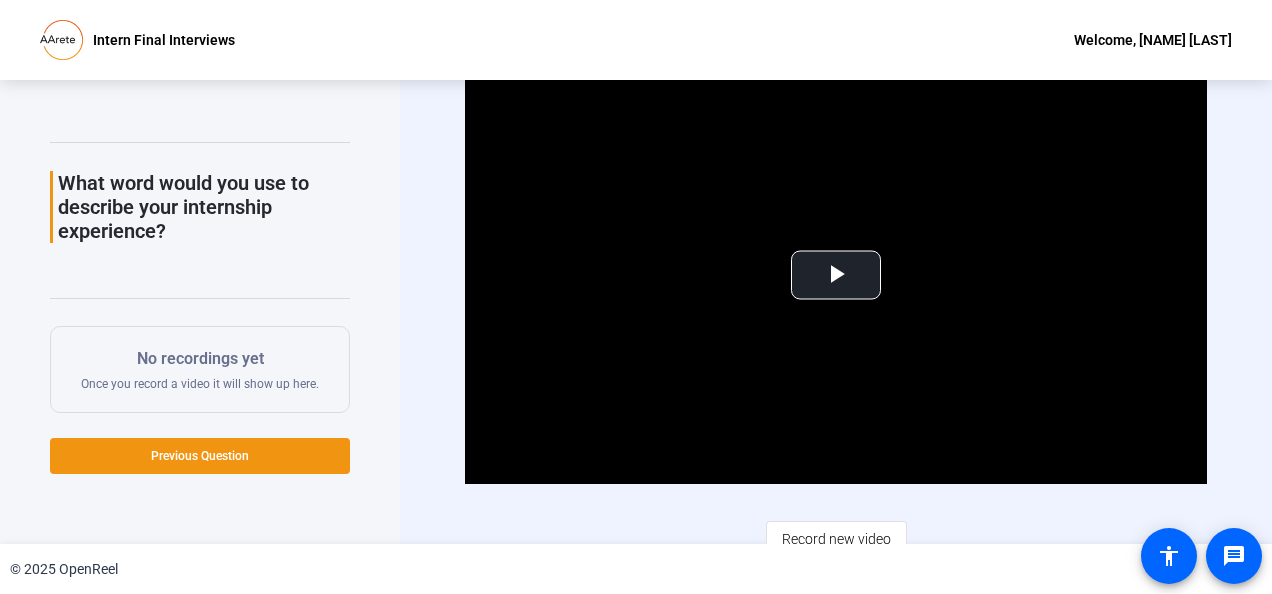 click on "No recordings yet" 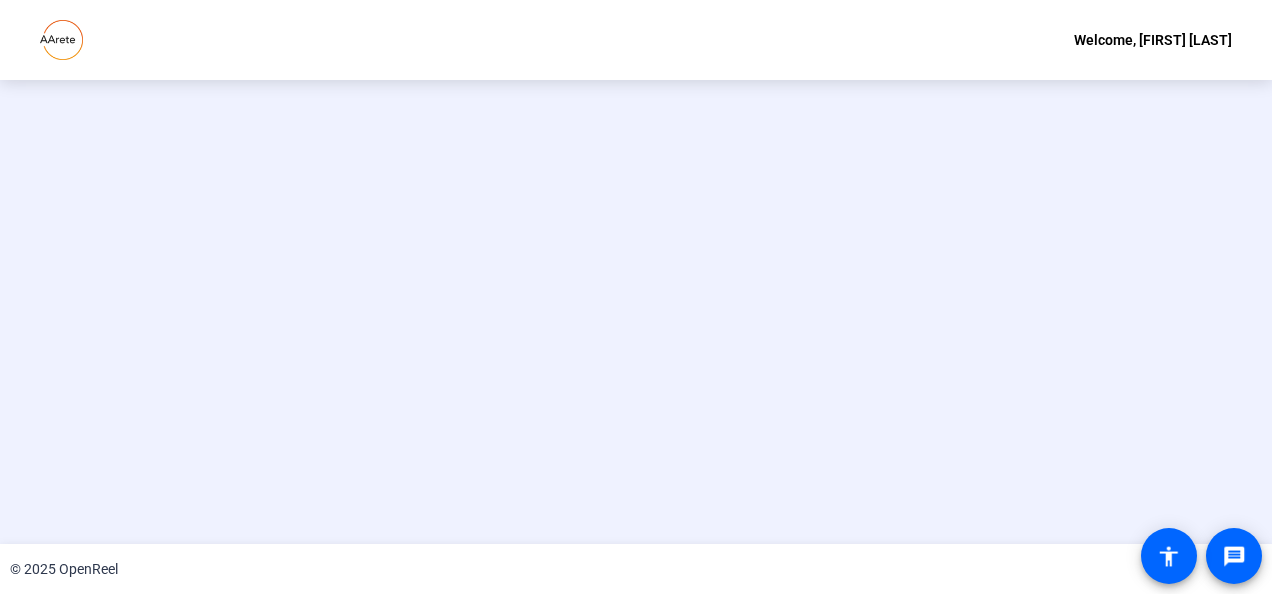 scroll, scrollTop: 0, scrollLeft: 0, axis: both 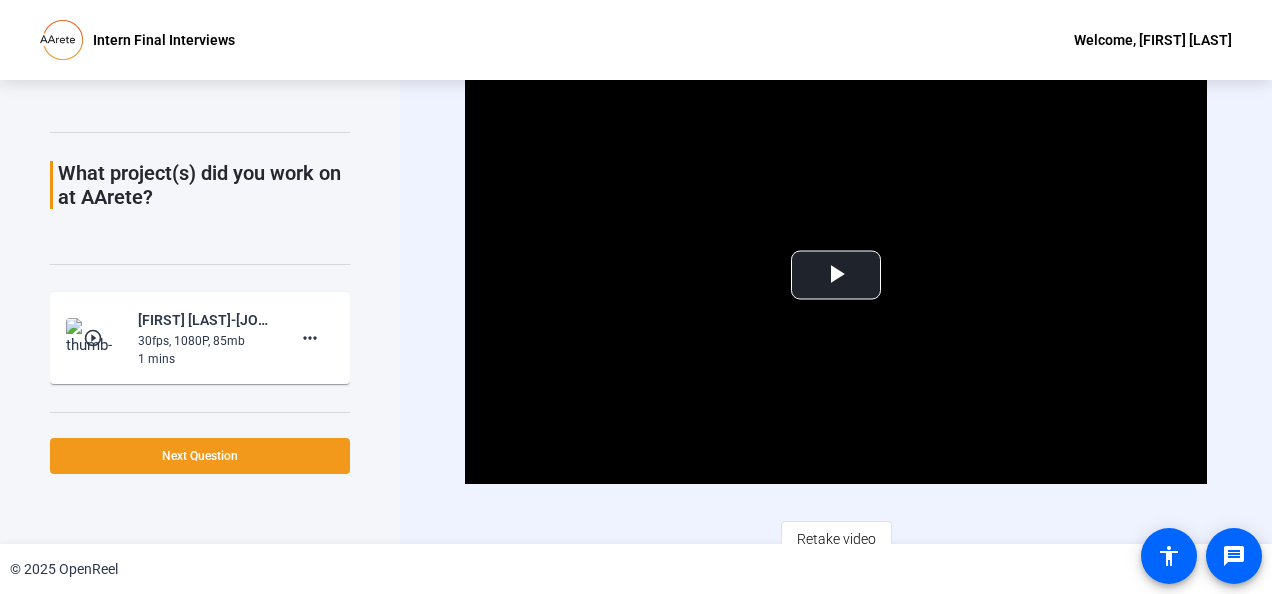 click 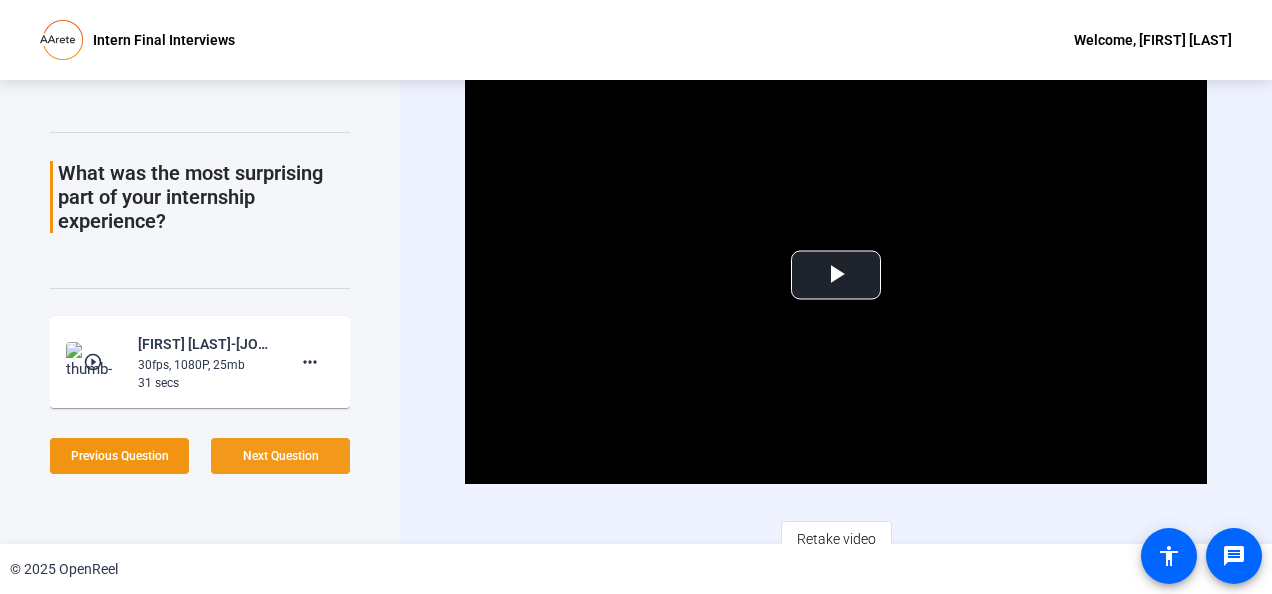 click on "Next Question" 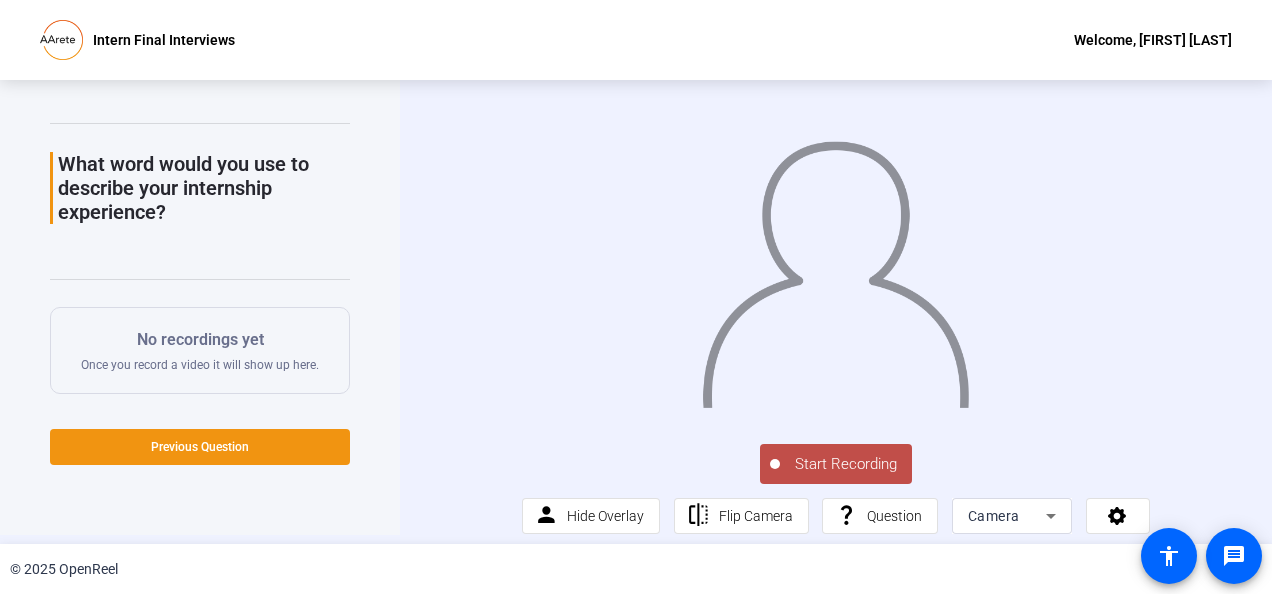 scroll, scrollTop: 0, scrollLeft: 0, axis: both 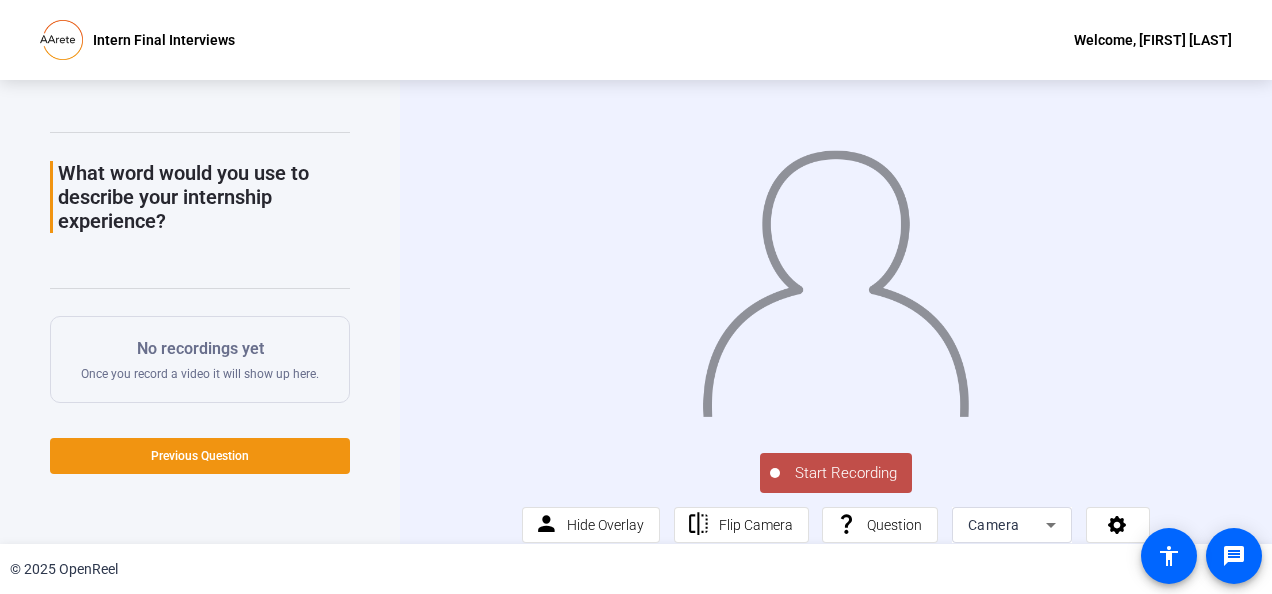 click on "Start Recording" 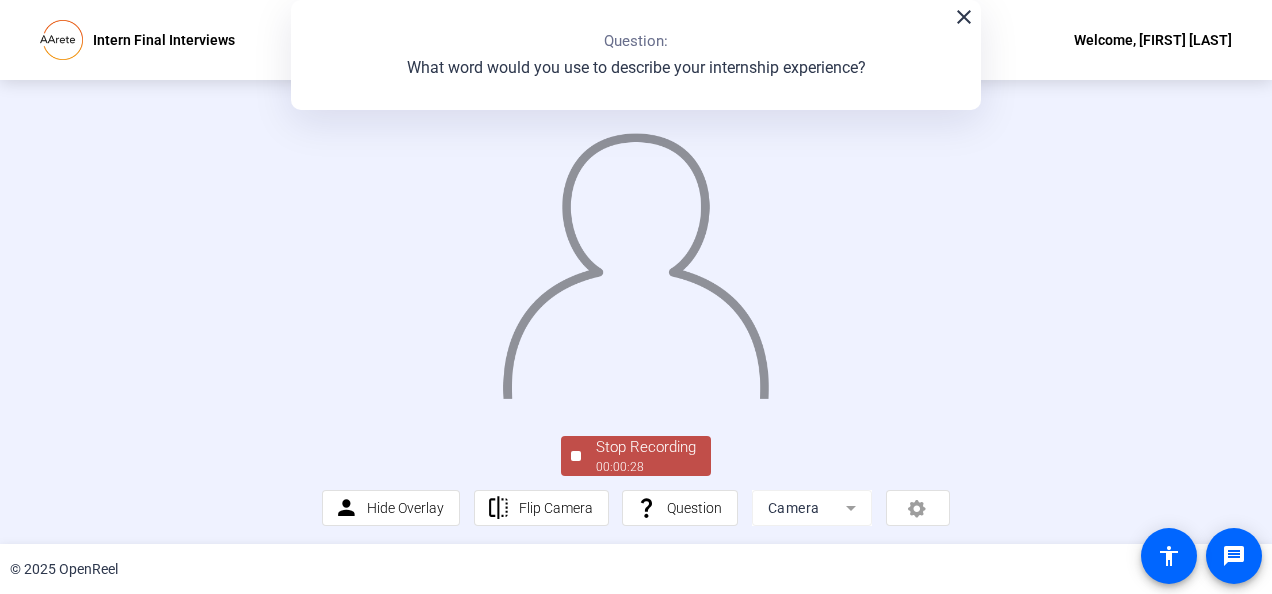 scroll, scrollTop: 81, scrollLeft: 0, axis: vertical 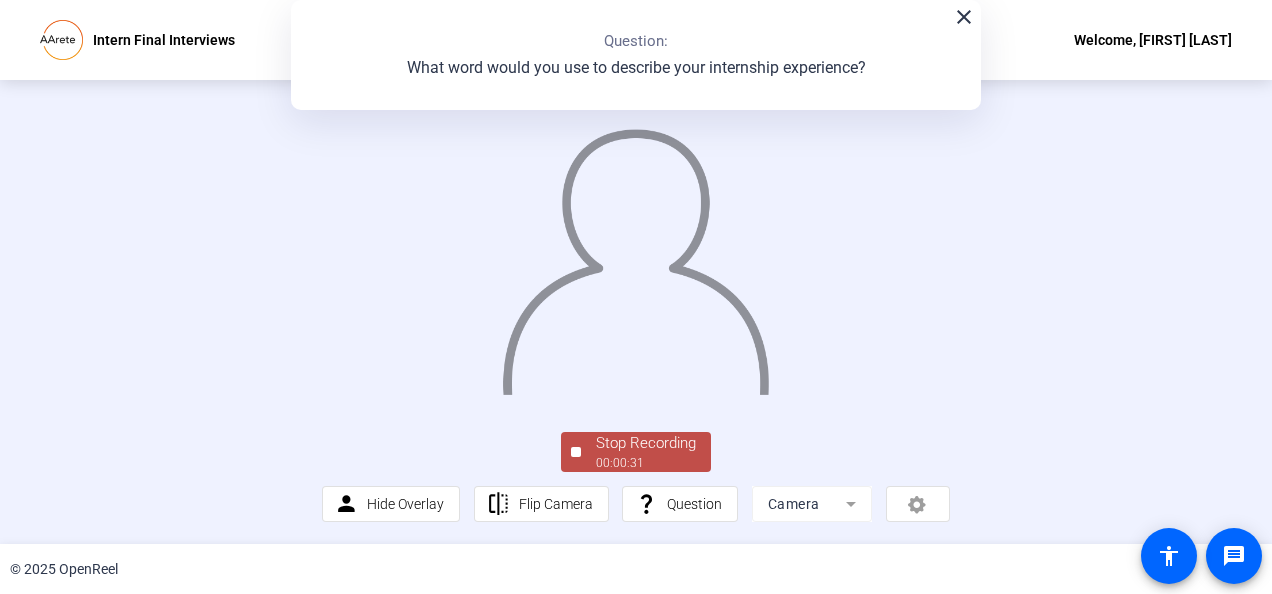 click on "Stop Recording" 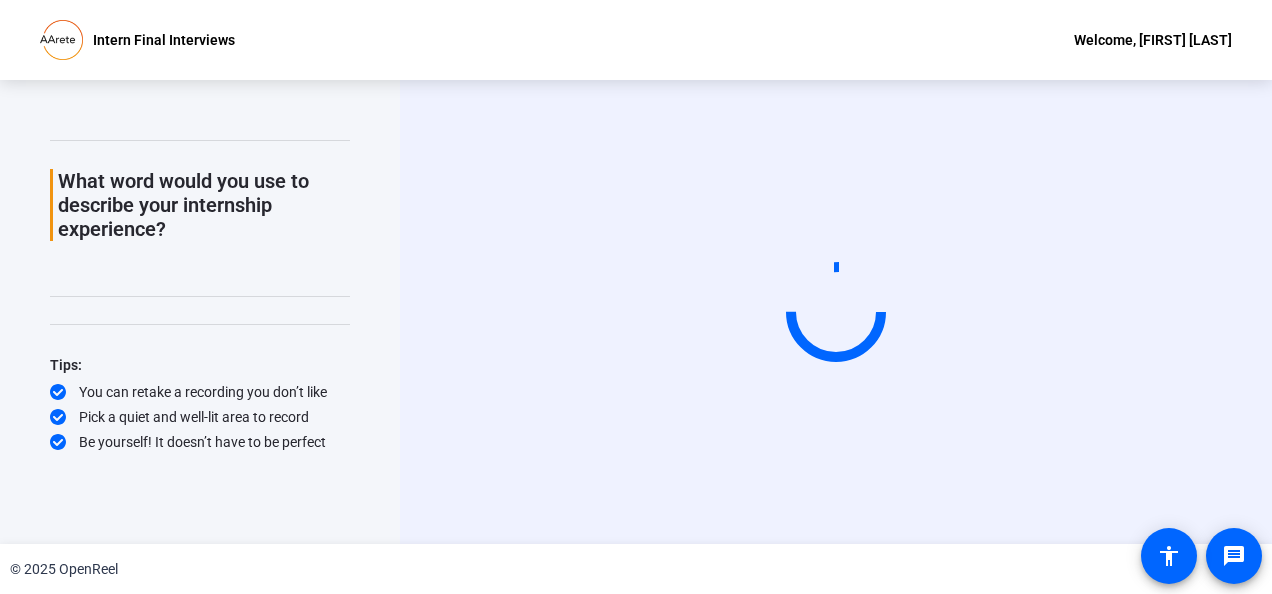 scroll, scrollTop: 48, scrollLeft: 0, axis: vertical 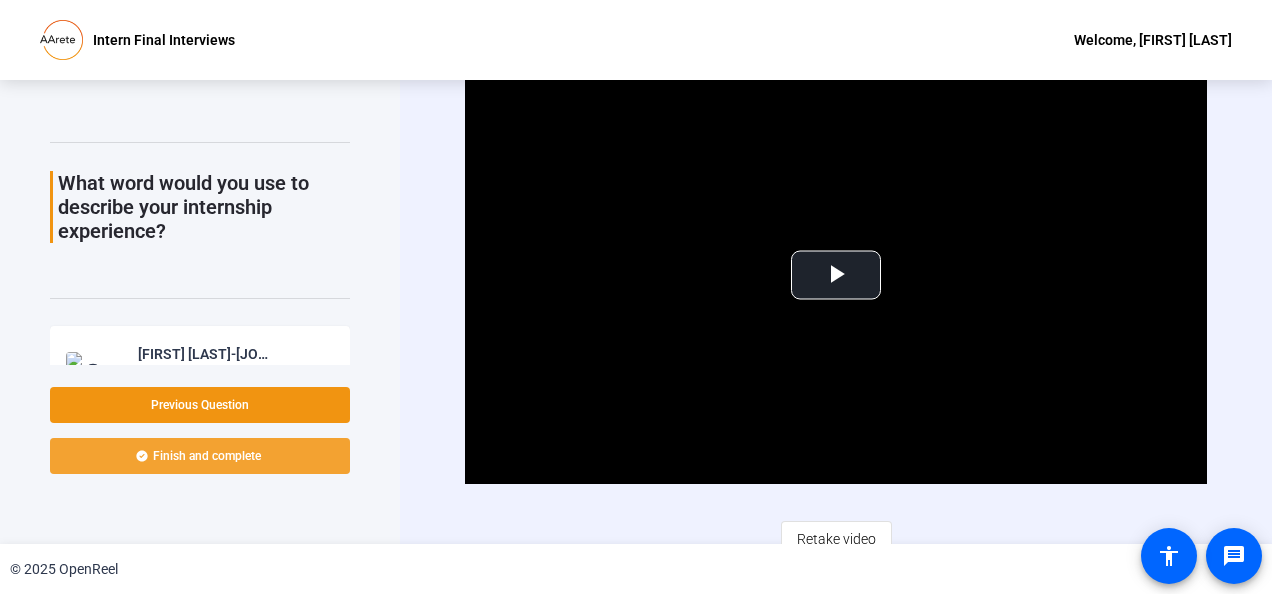 click on "Finish and complete" 